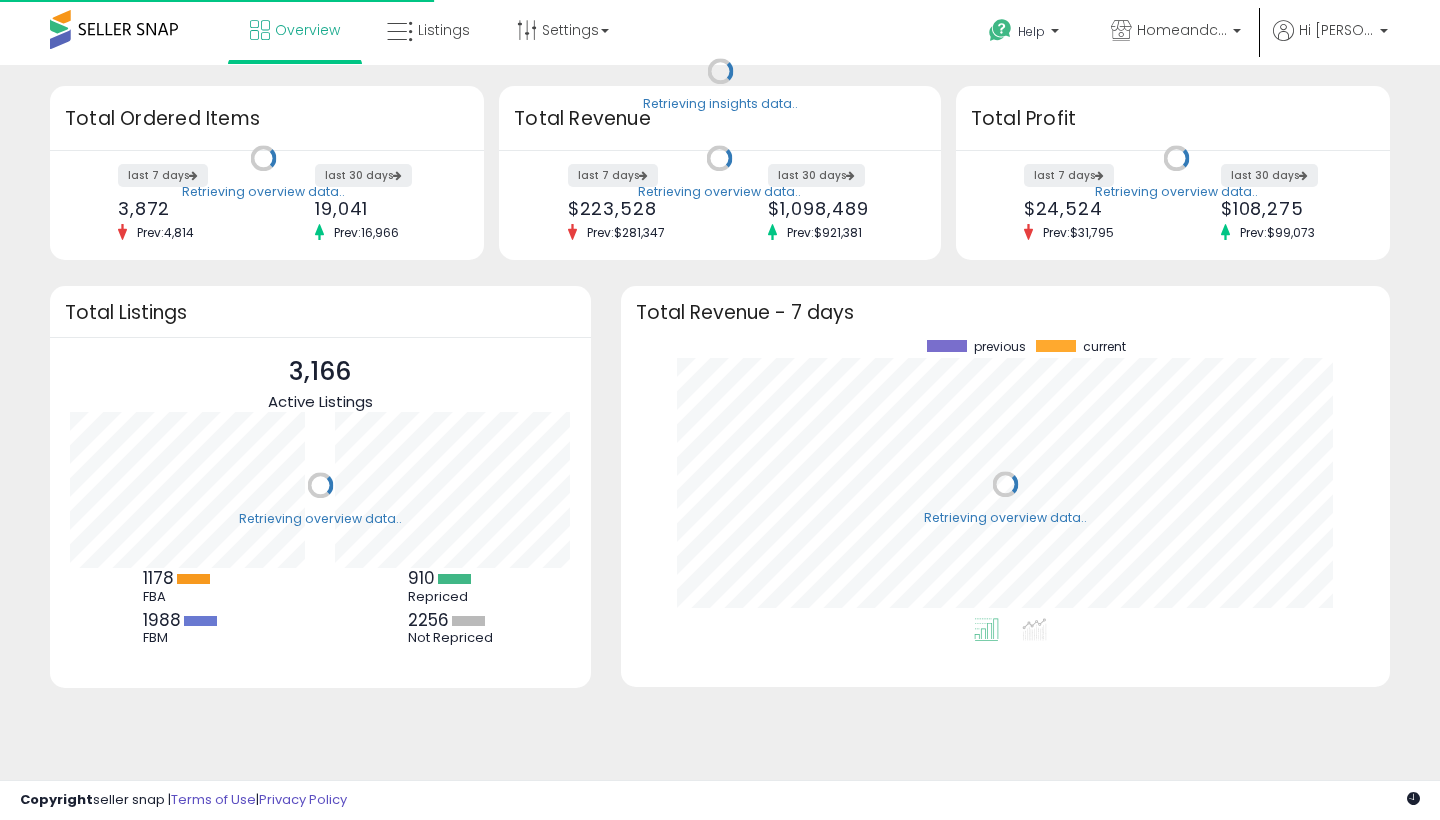 scroll, scrollTop: 0, scrollLeft: 0, axis: both 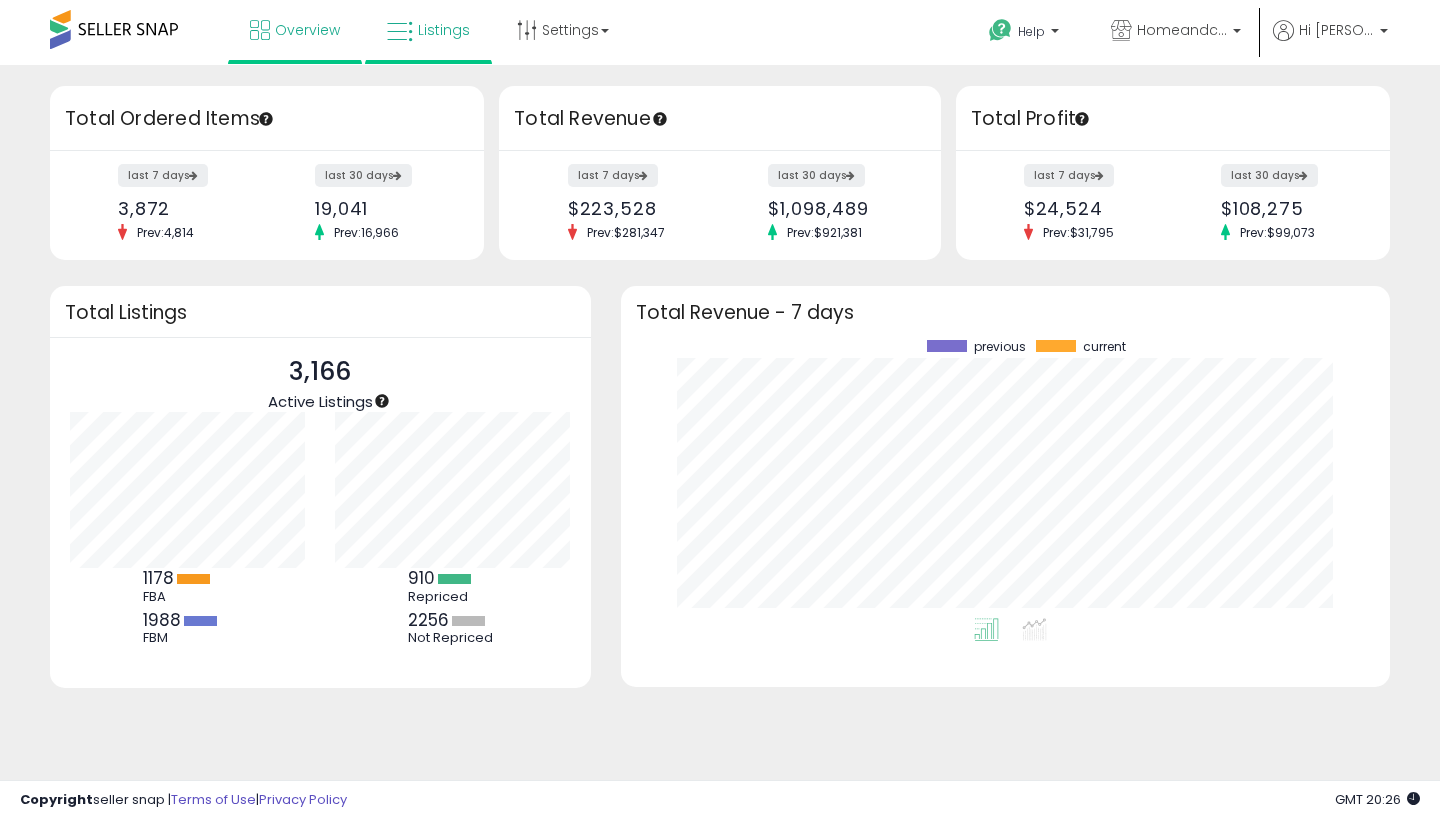 click on "Listings" at bounding box center [444, 30] 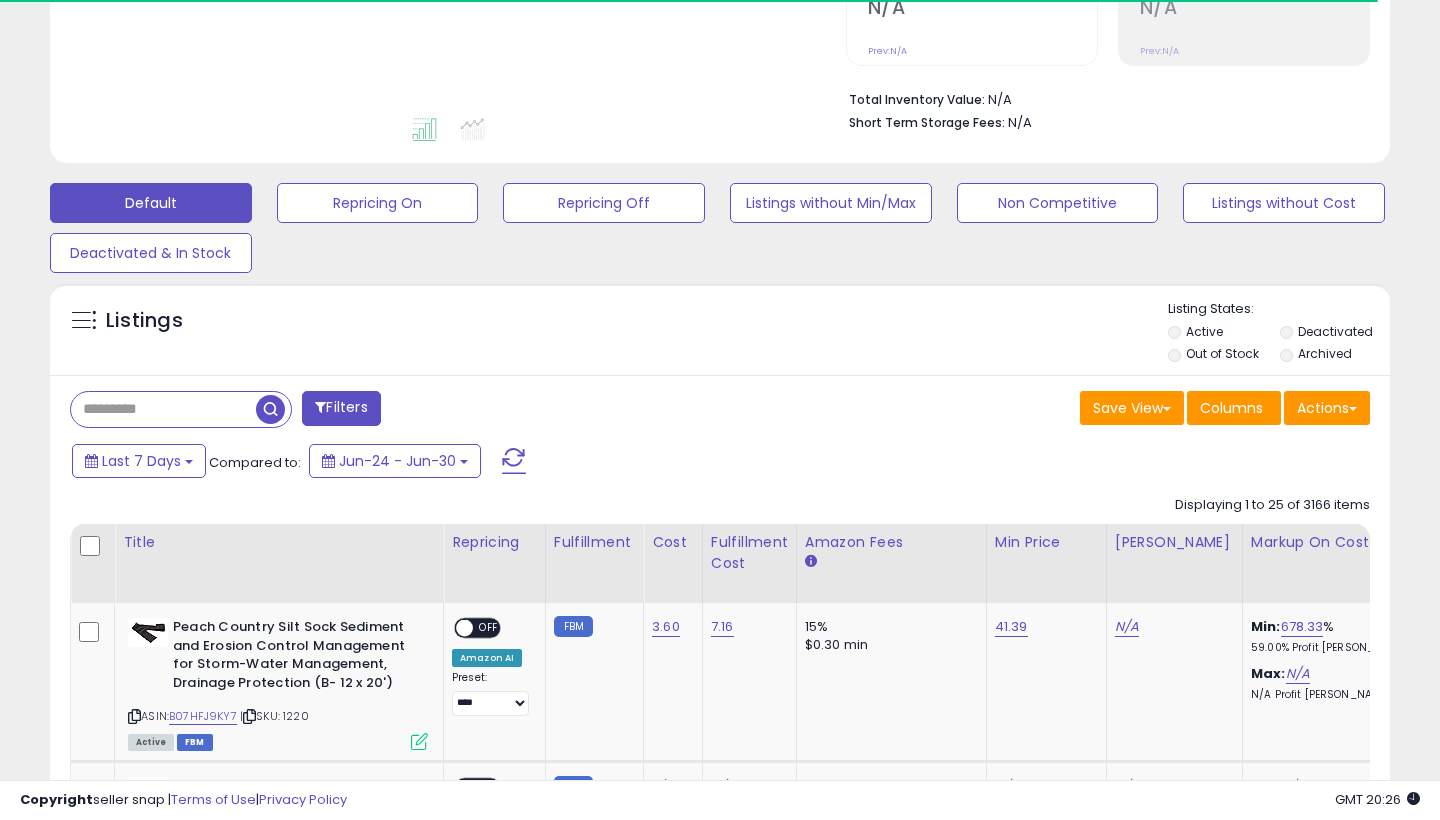 scroll, scrollTop: 482, scrollLeft: 0, axis: vertical 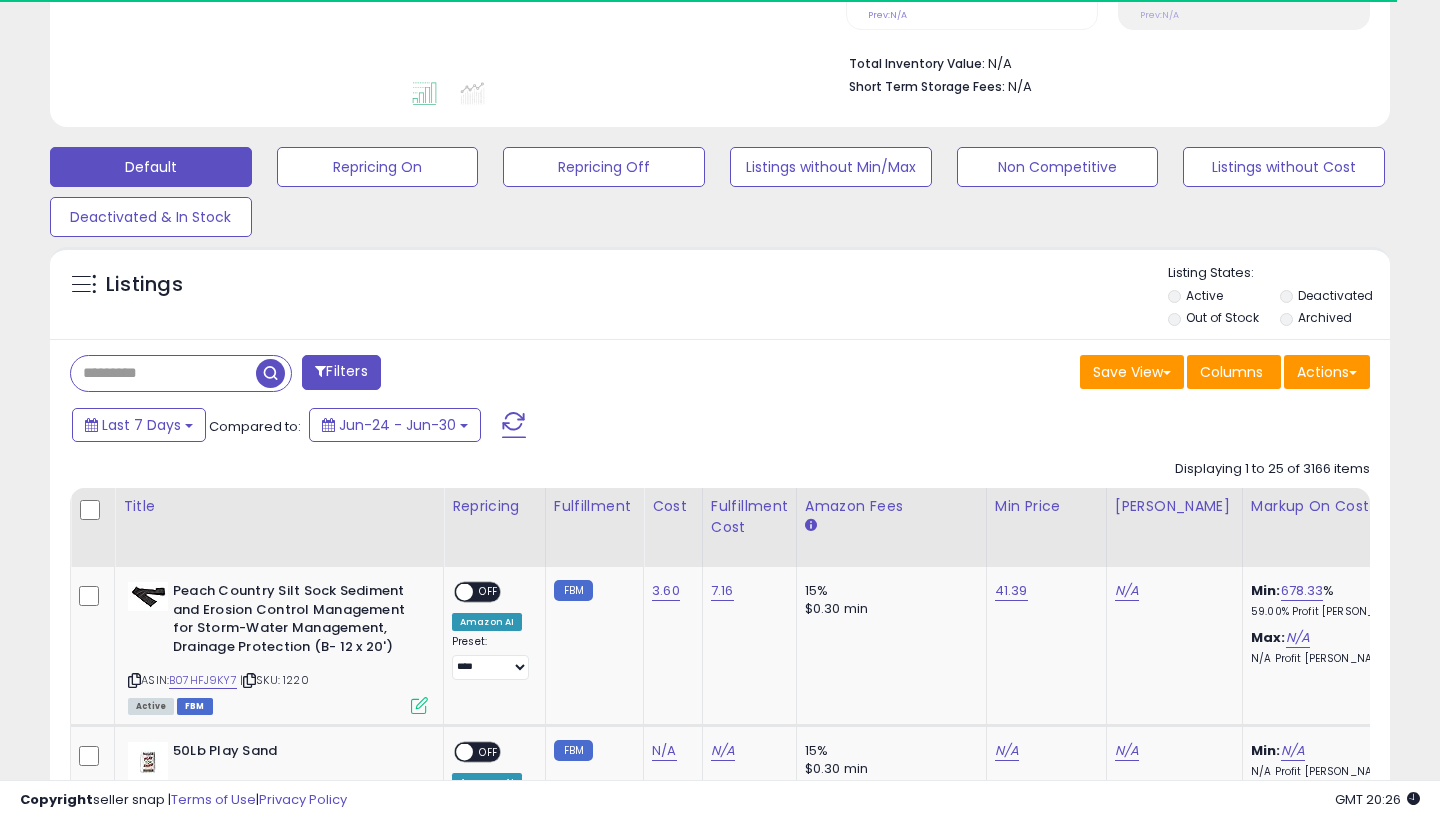 click on "Filters" at bounding box center [387, 375] 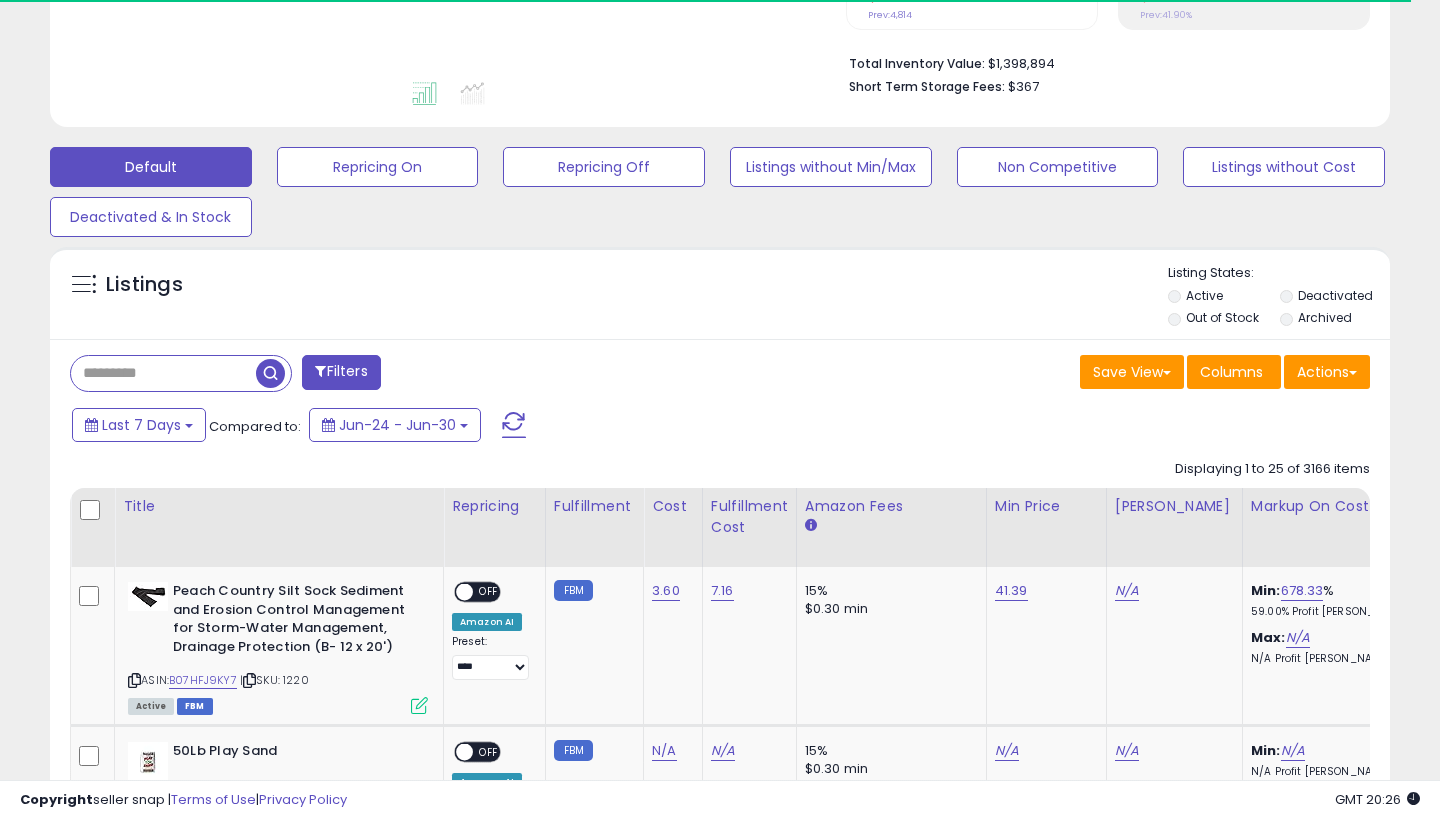 click at bounding box center (163, 373) 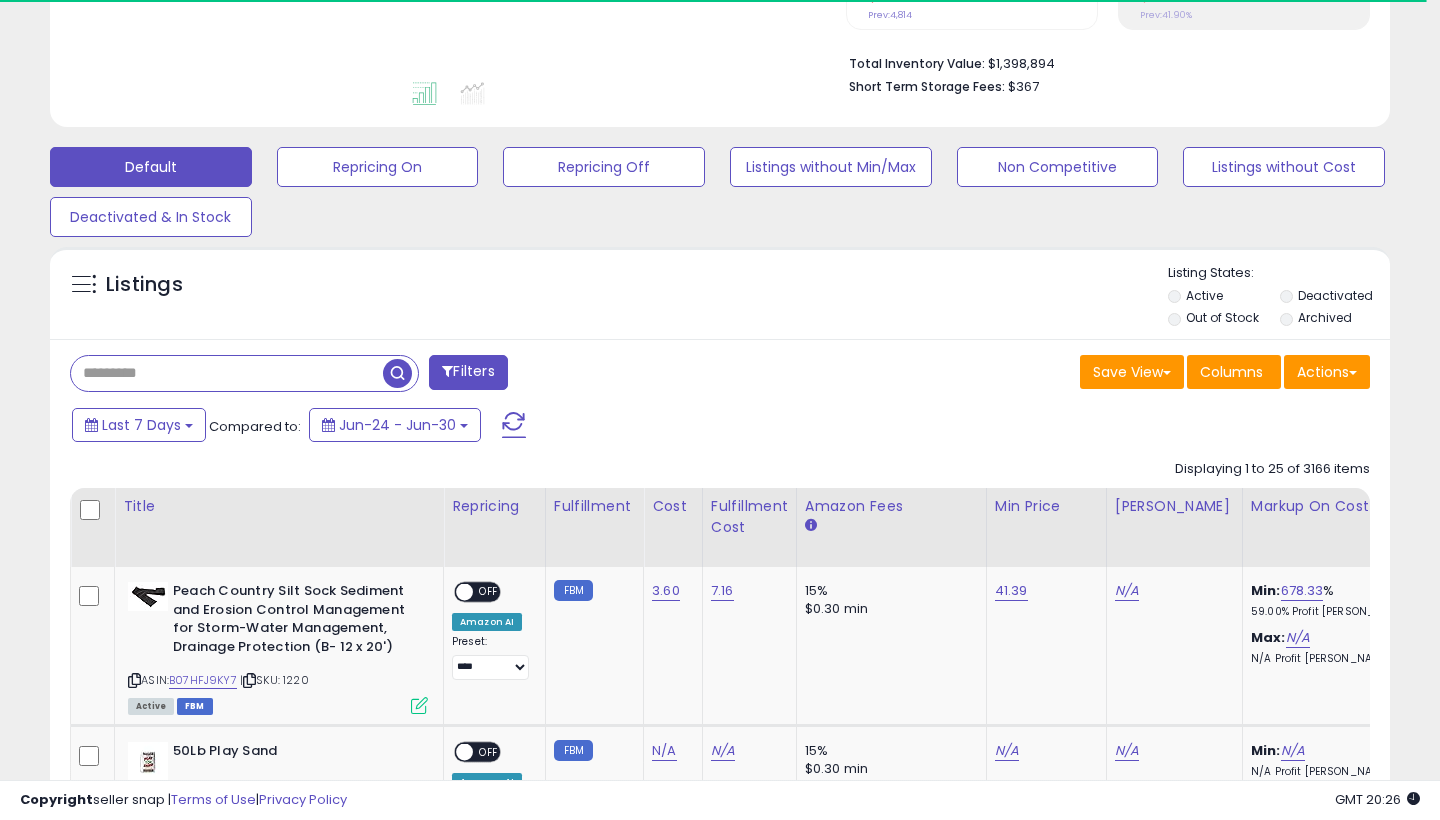 paste on "**********" 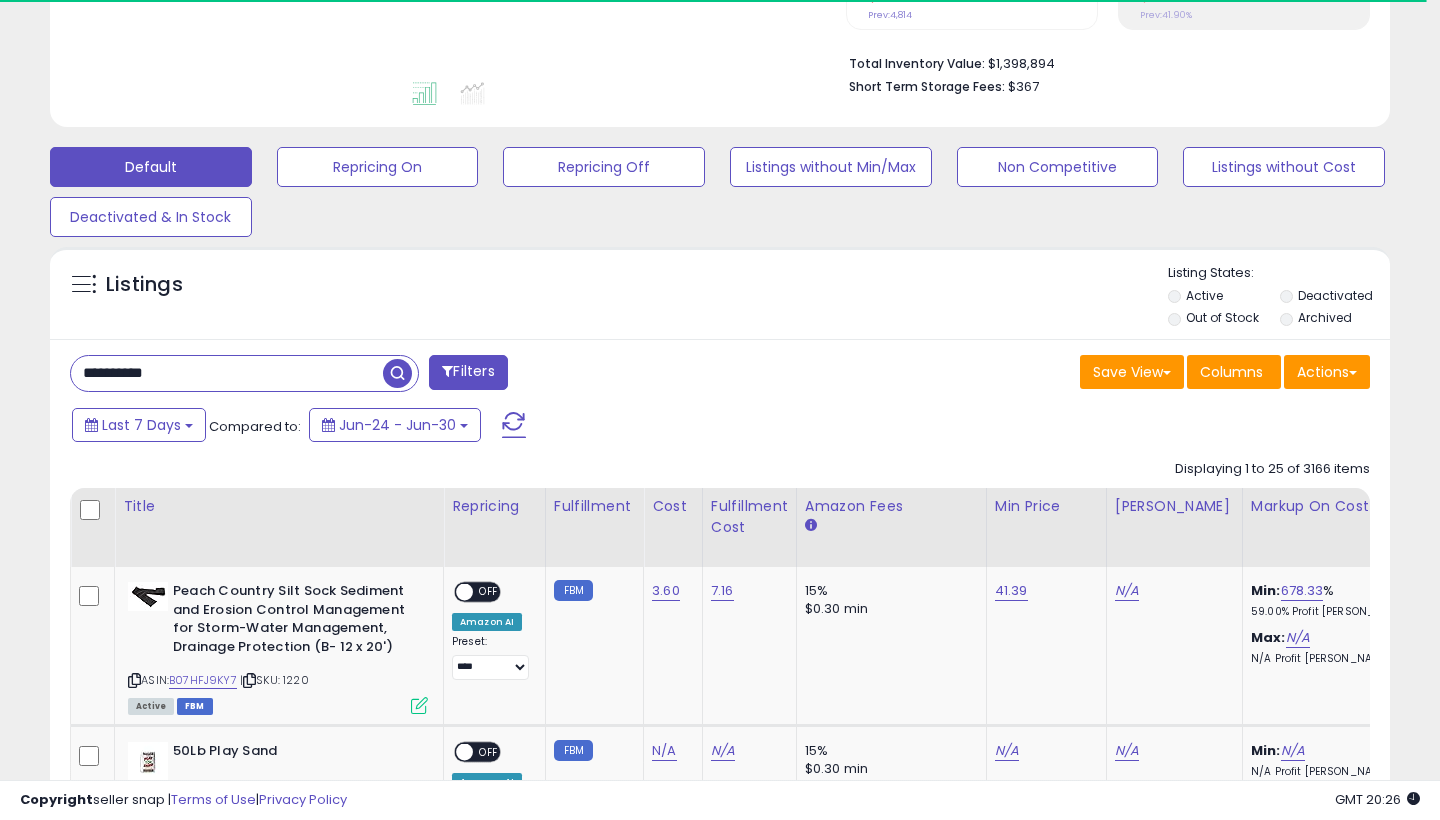 type on "**********" 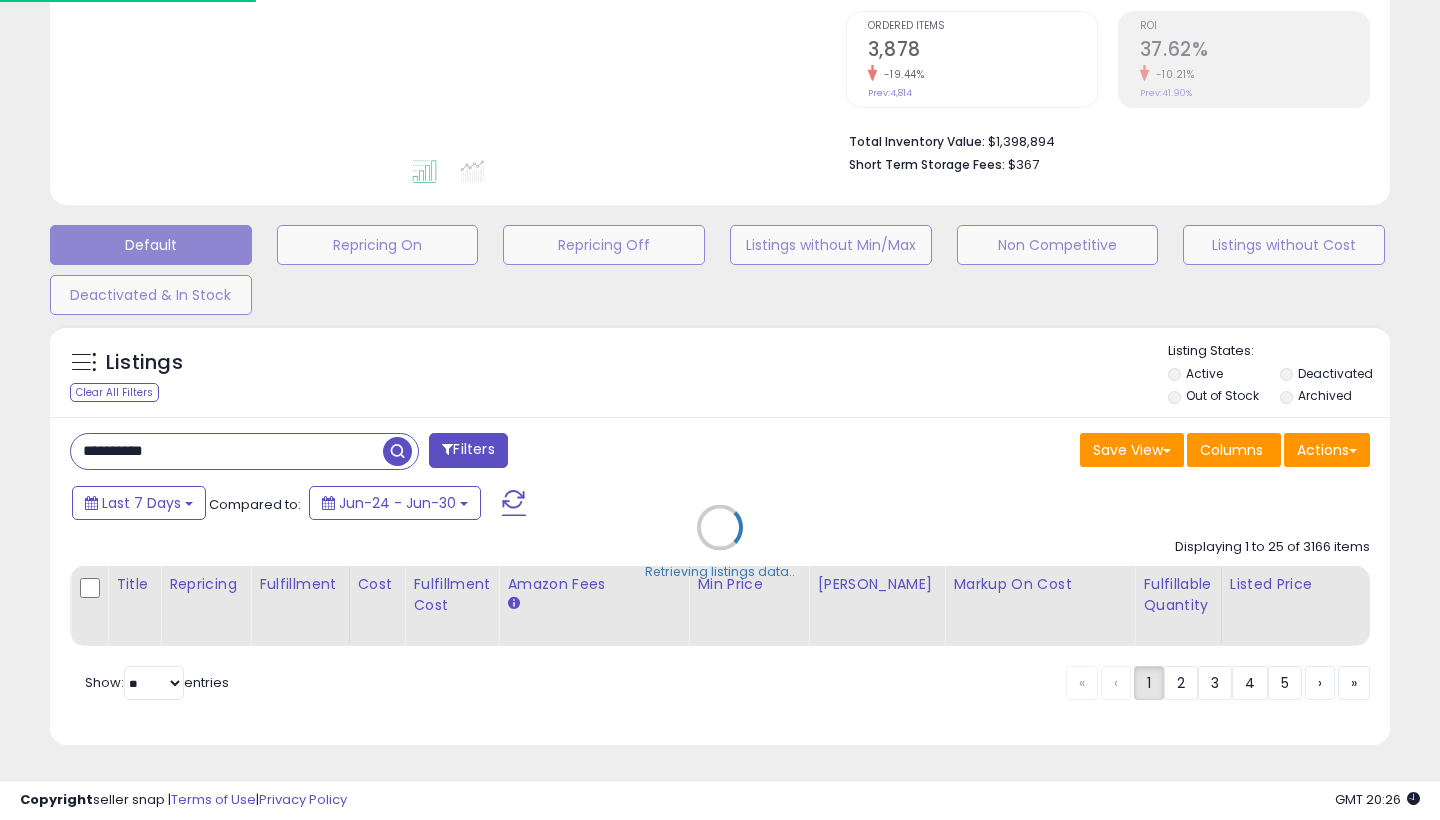 scroll, scrollTop: 398, scrollLeft: 0, axis: vertical 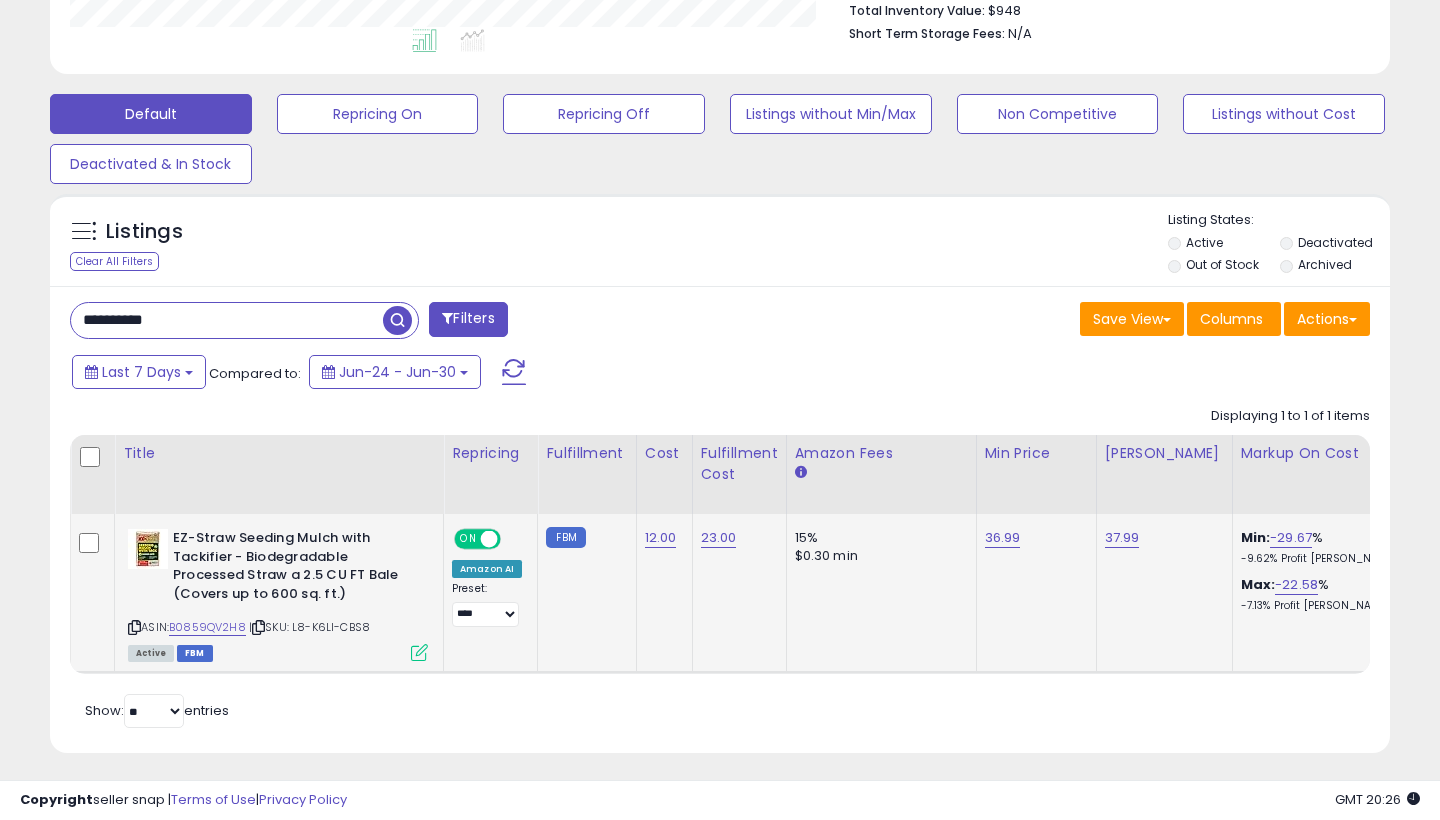 click on "EZ-Straw Seeding Mulch with Tackifier - Biodegradable Processed Straw a 2.5 CU FT Bale (Covers up to 600 sq. ft.)  ASIN:  B0859QV2H8    |   SKU: L8-K6LI-CBS8 Active FBM" 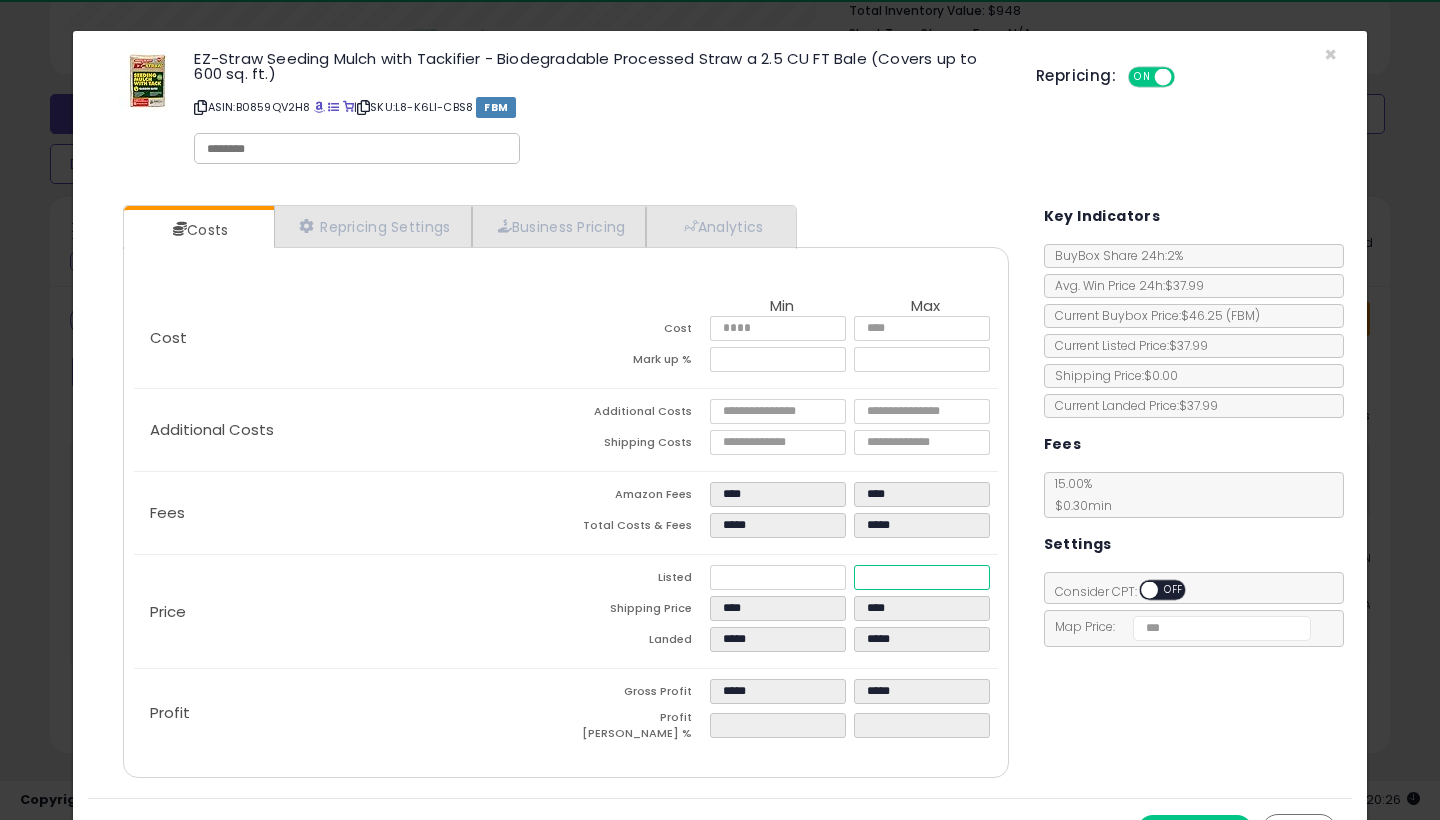 click on "*****" at bounding box center (922, 577) 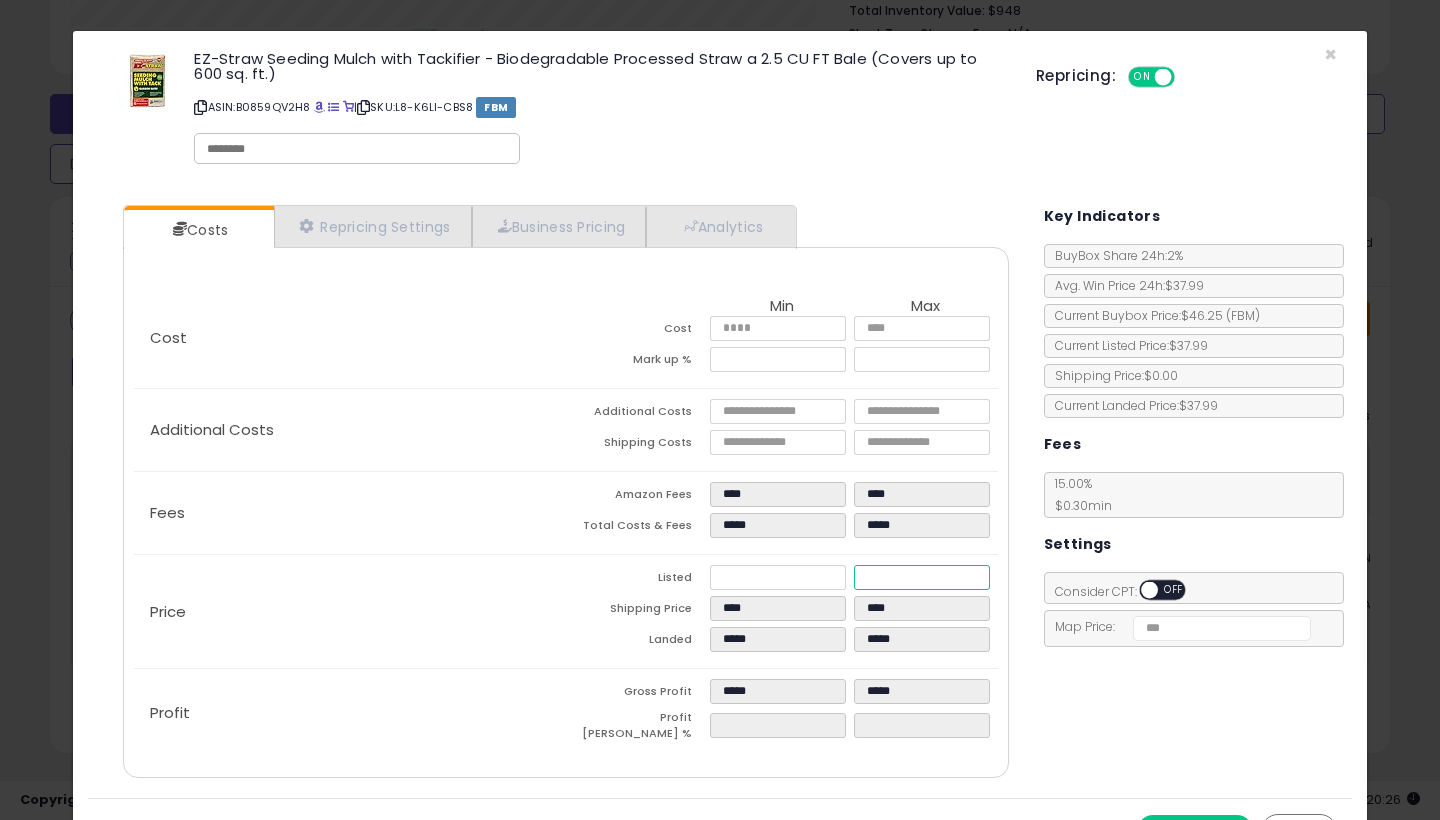 click on "*****" at bounding box center (922, 577) 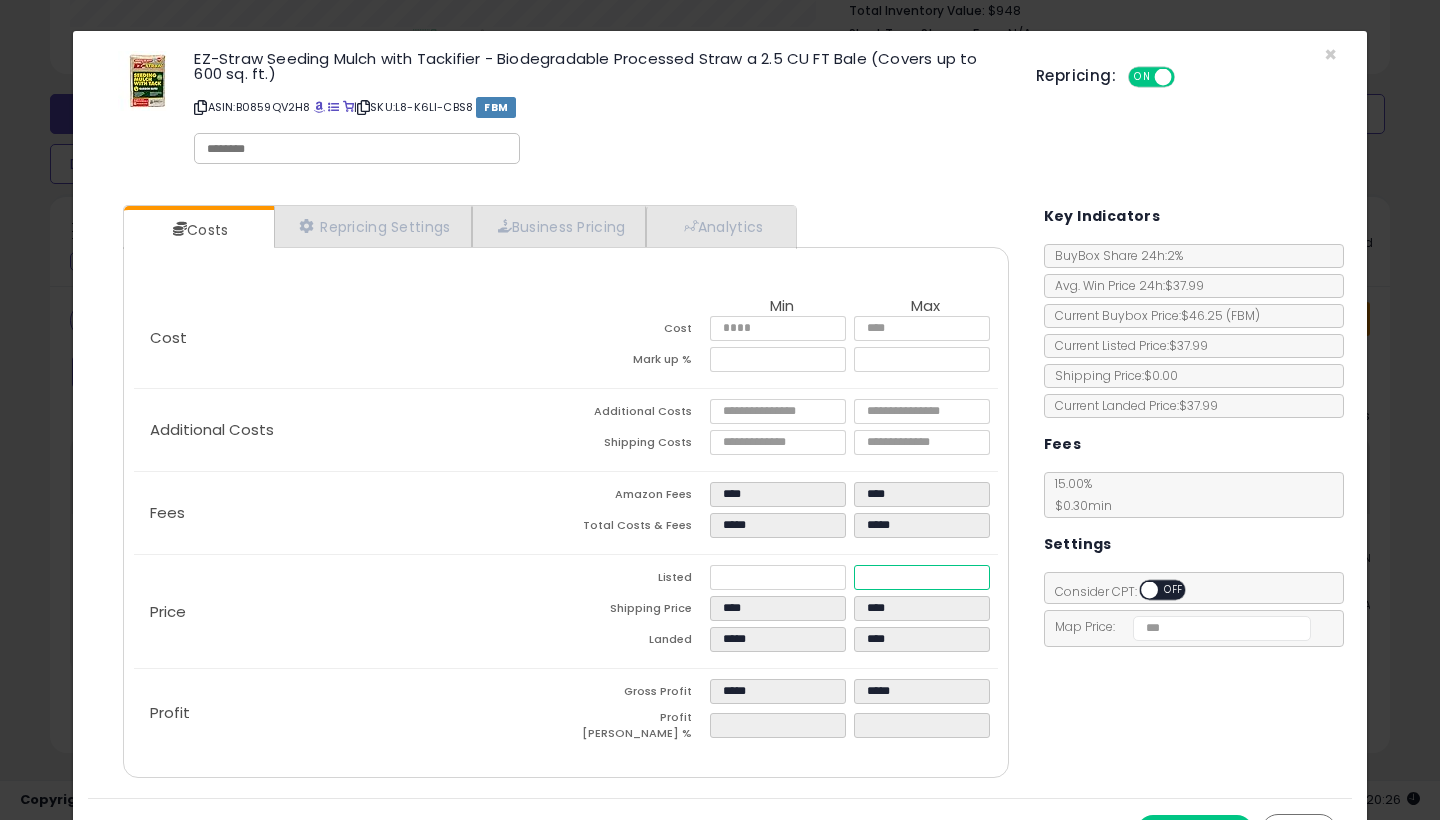 type on "****" 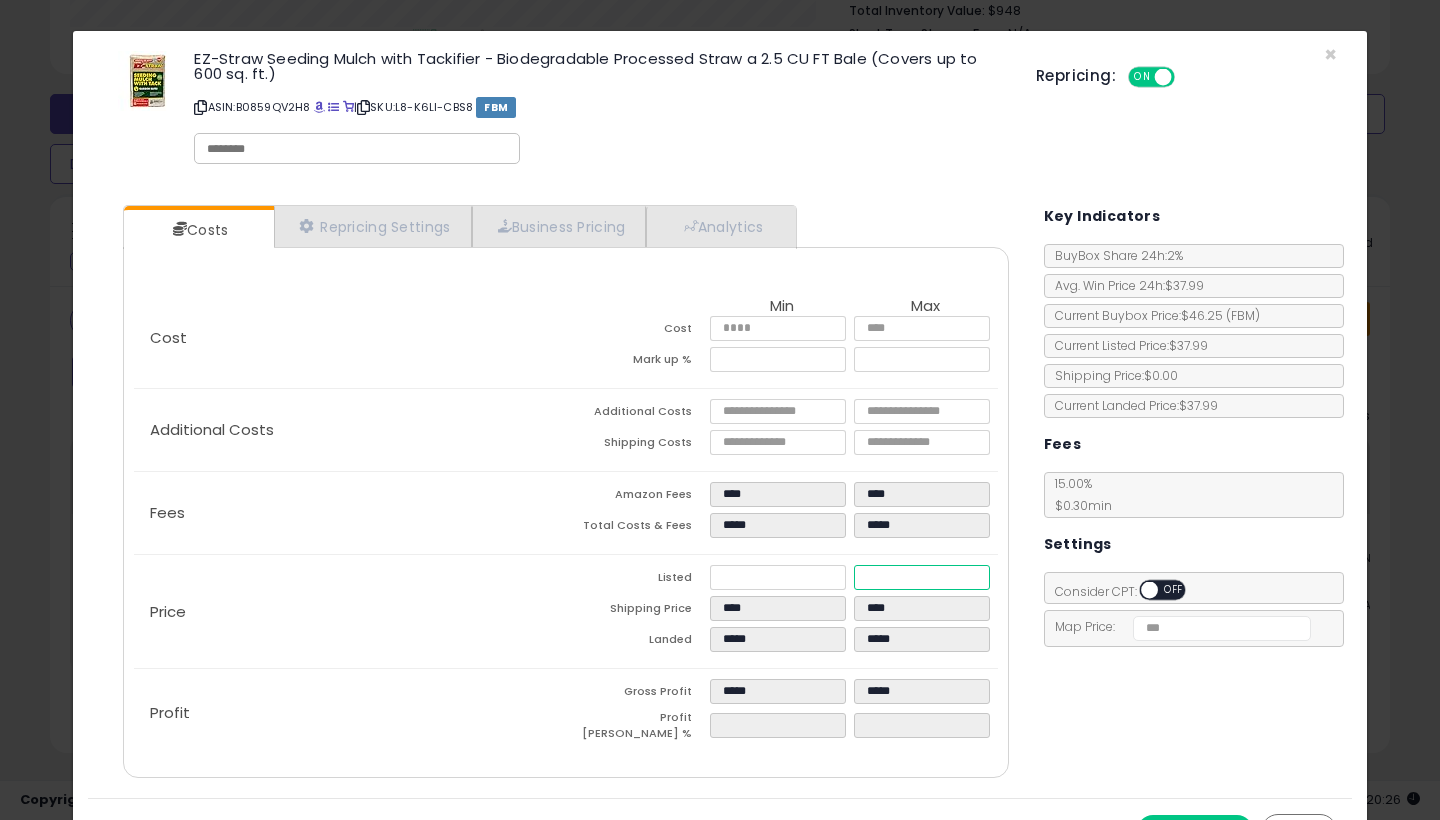 type on "****" 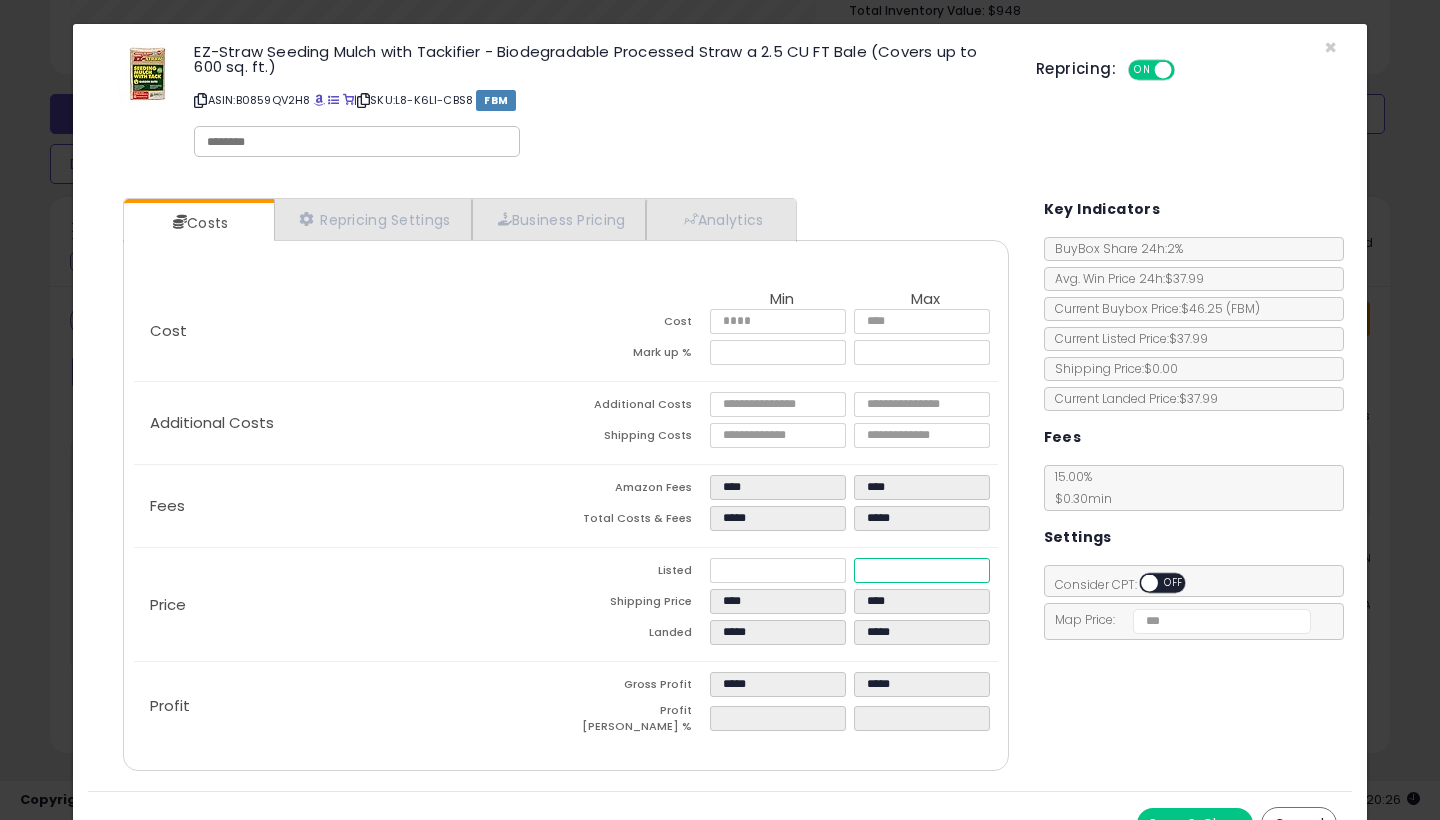 type on "****" 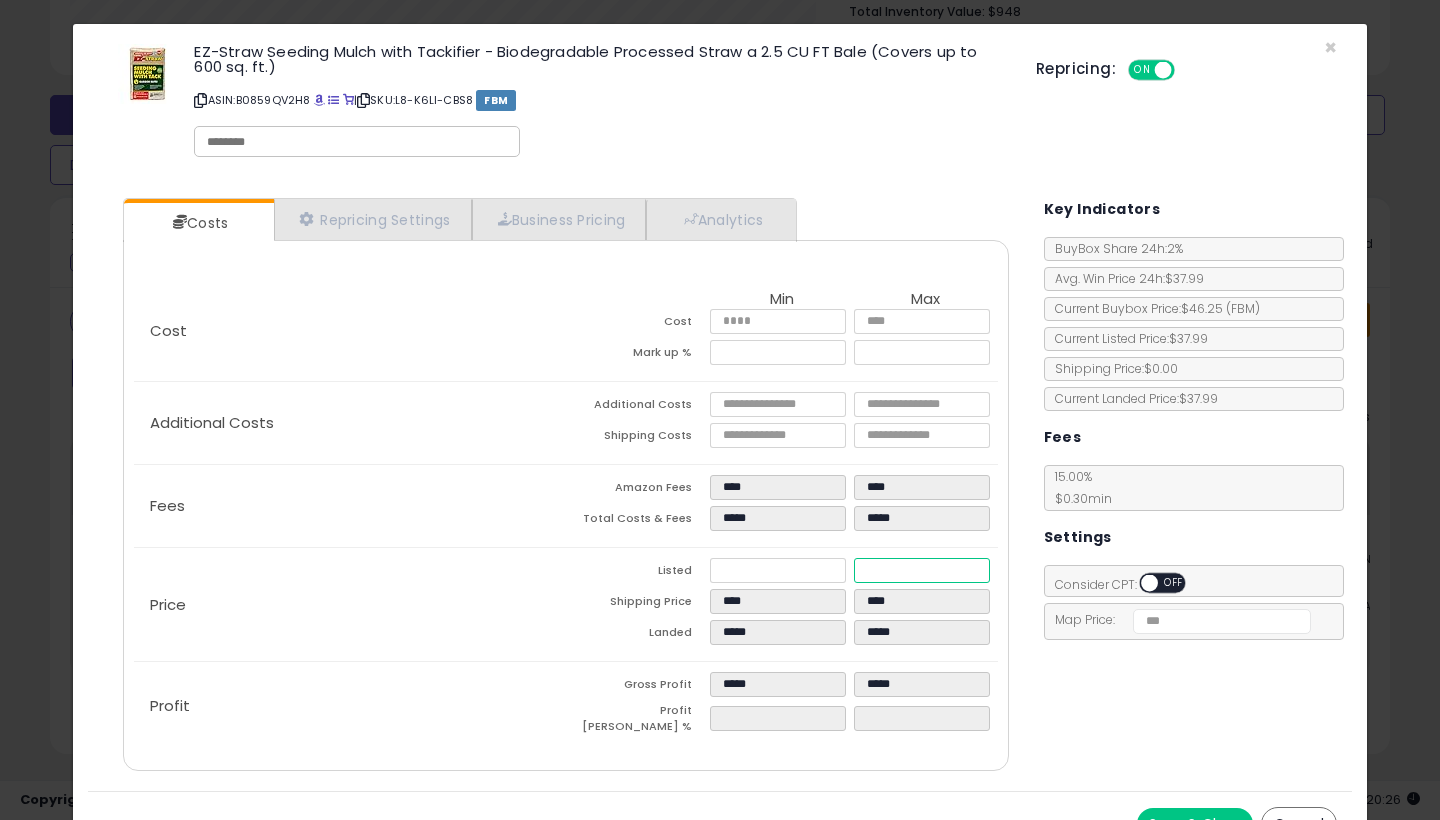 type on "****" 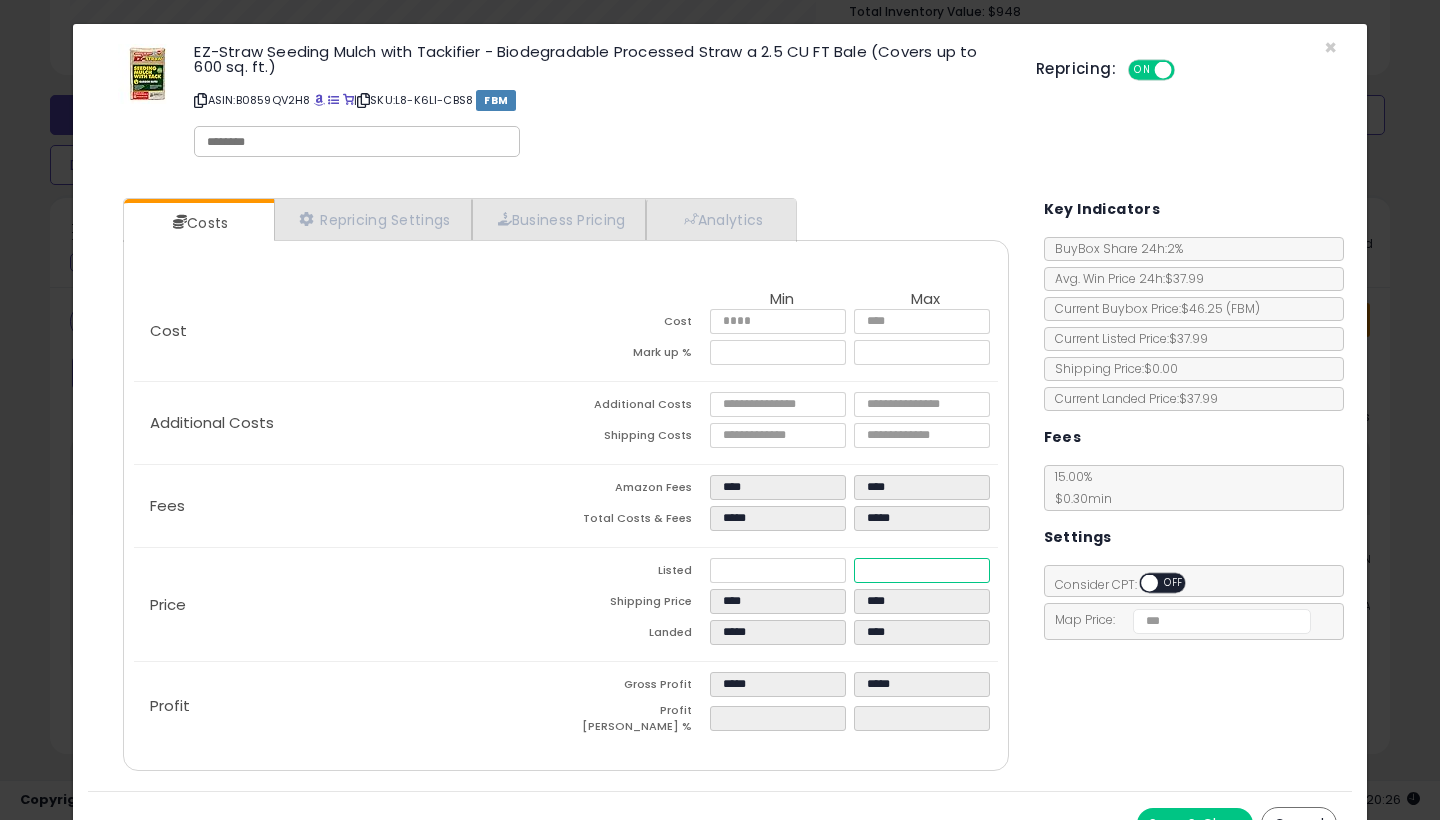 type on "****" 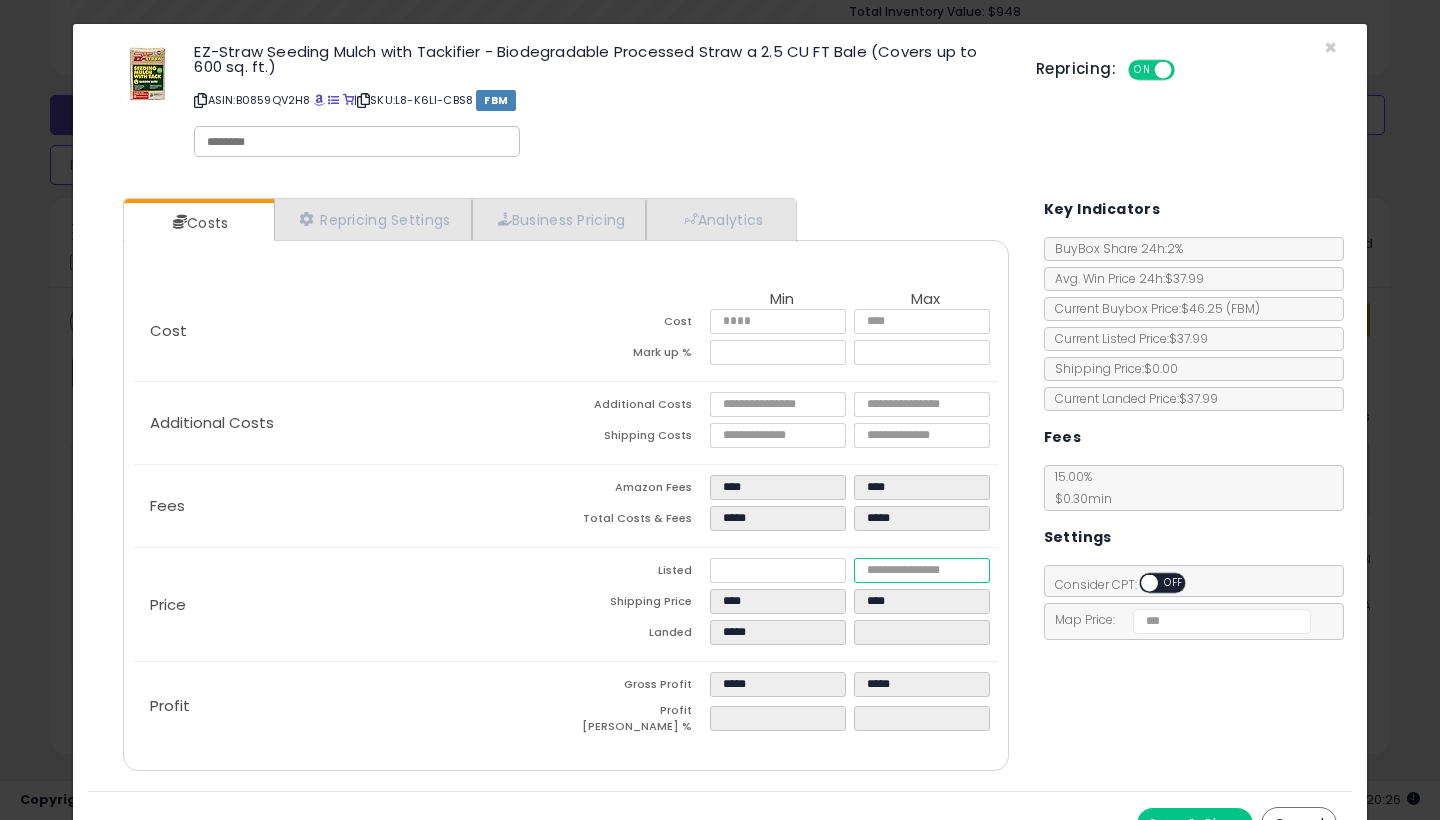 type on "****" 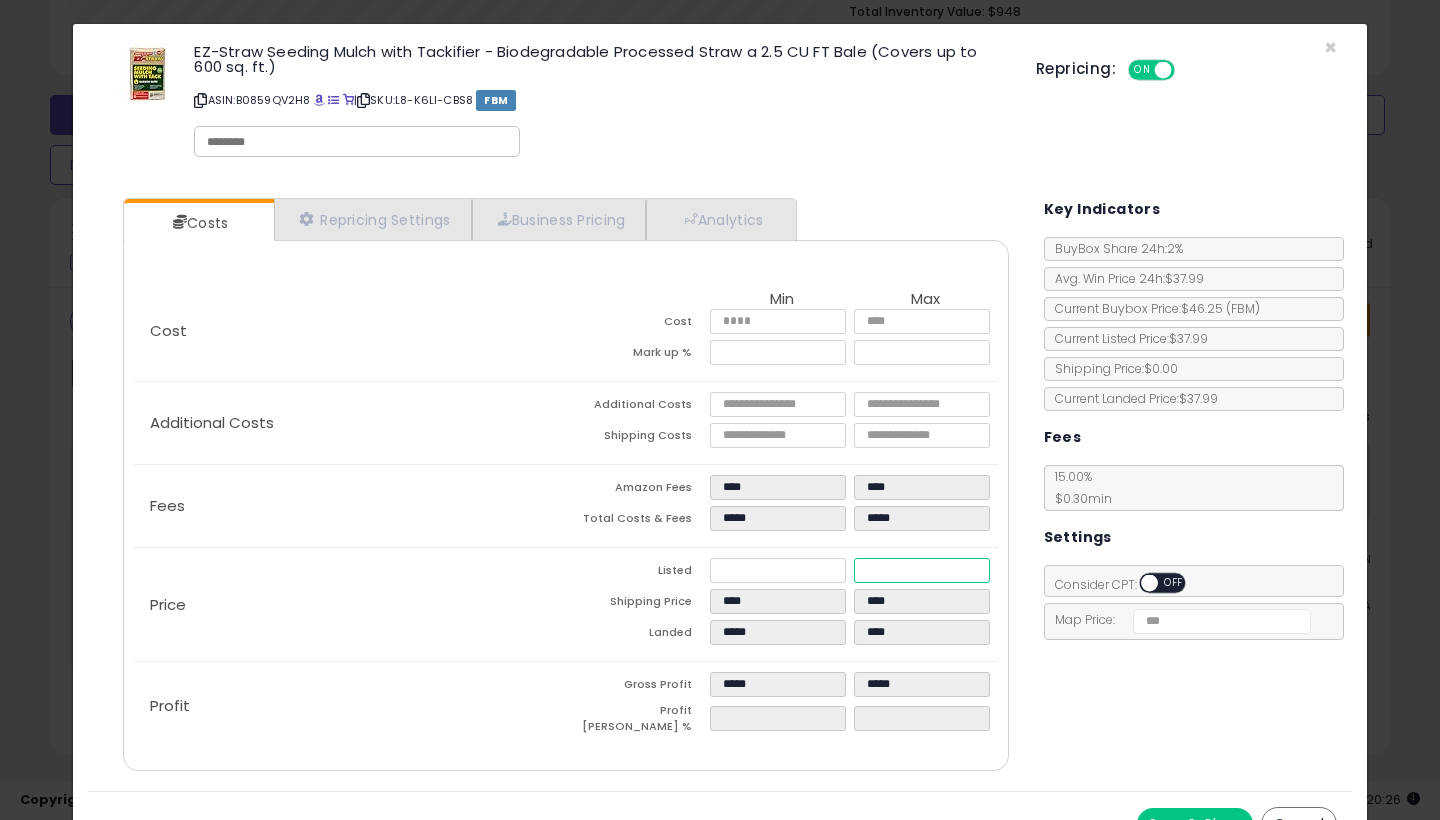 type on "****" 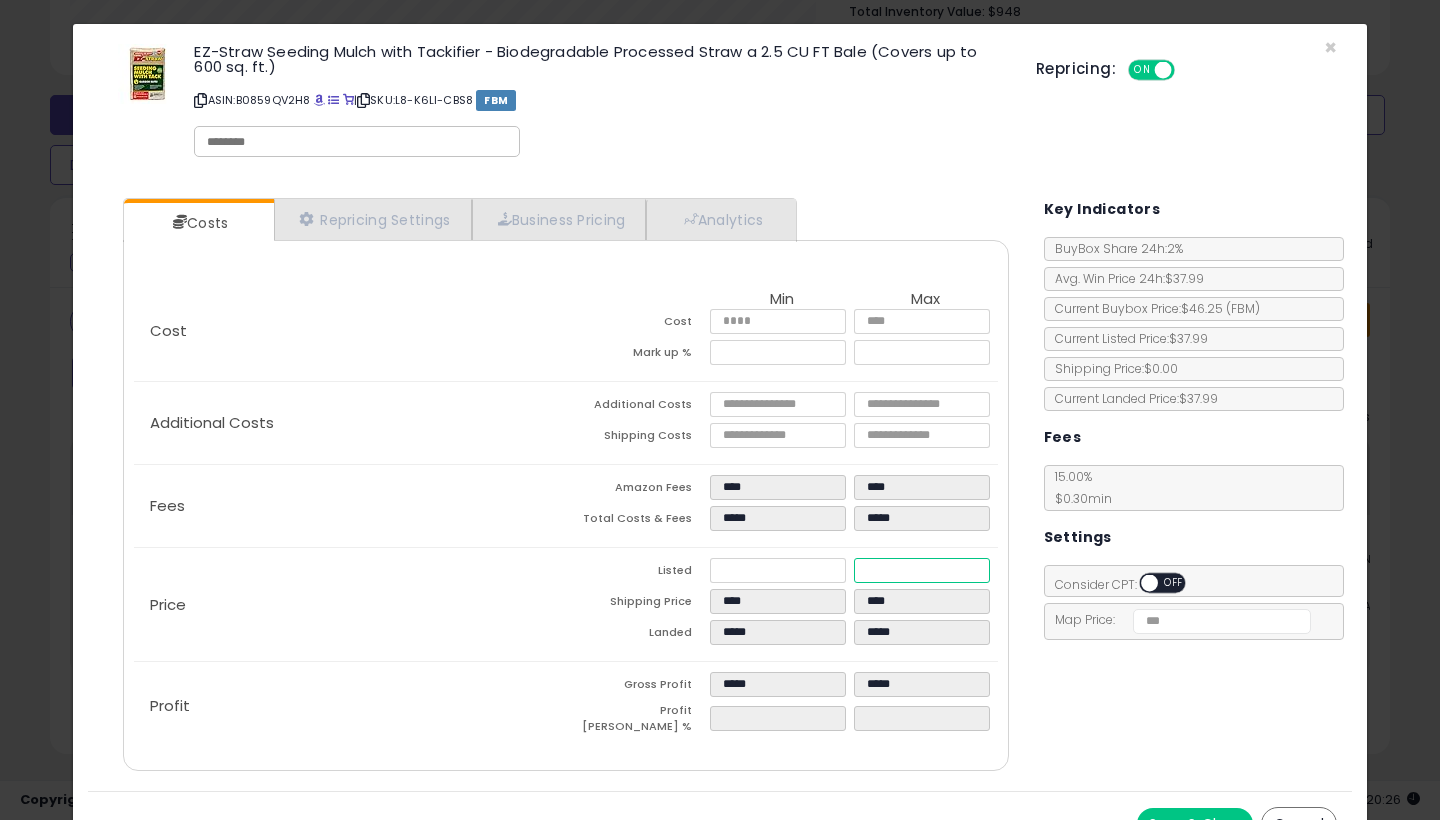 type on "****" 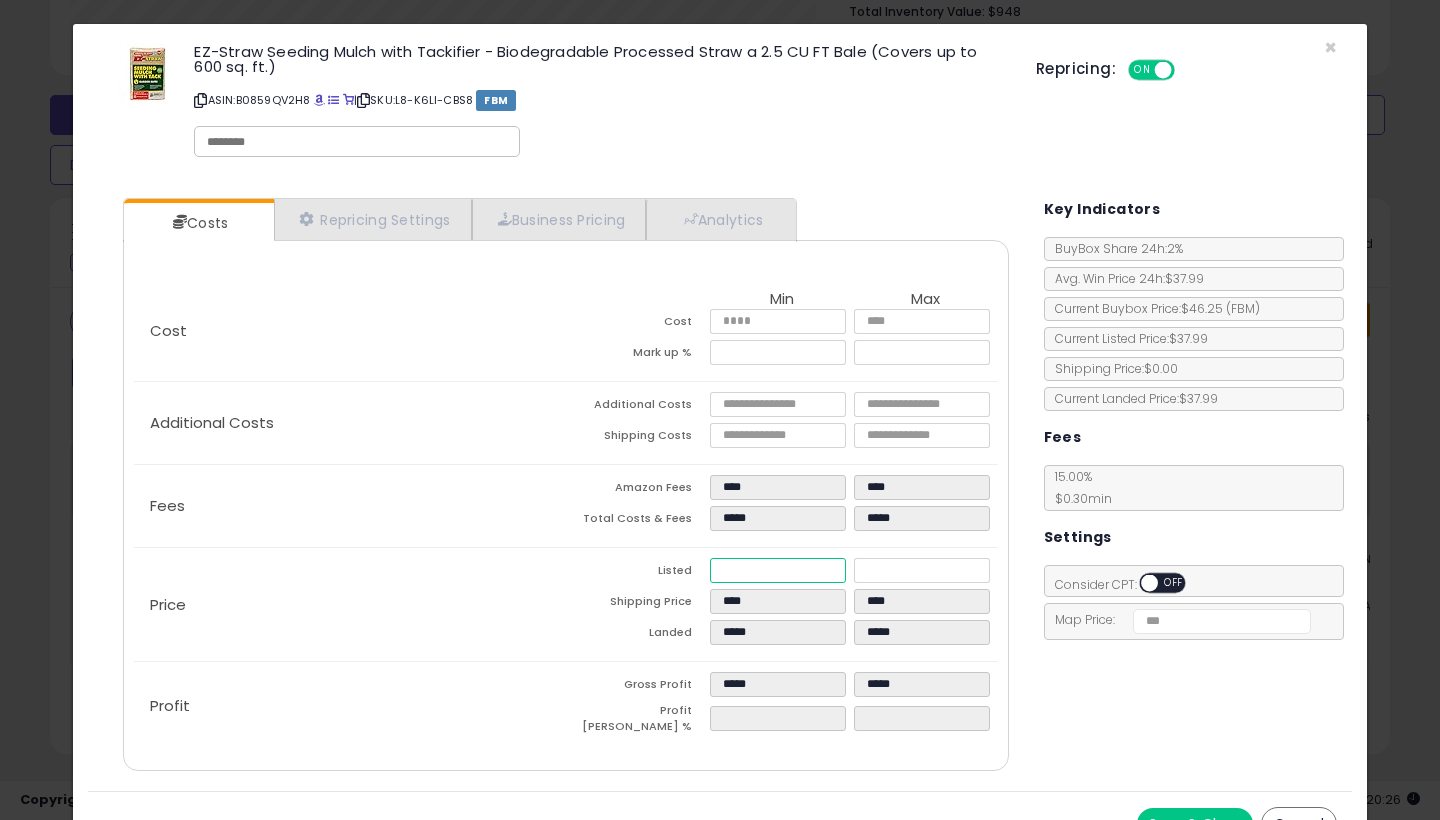 type on "******" 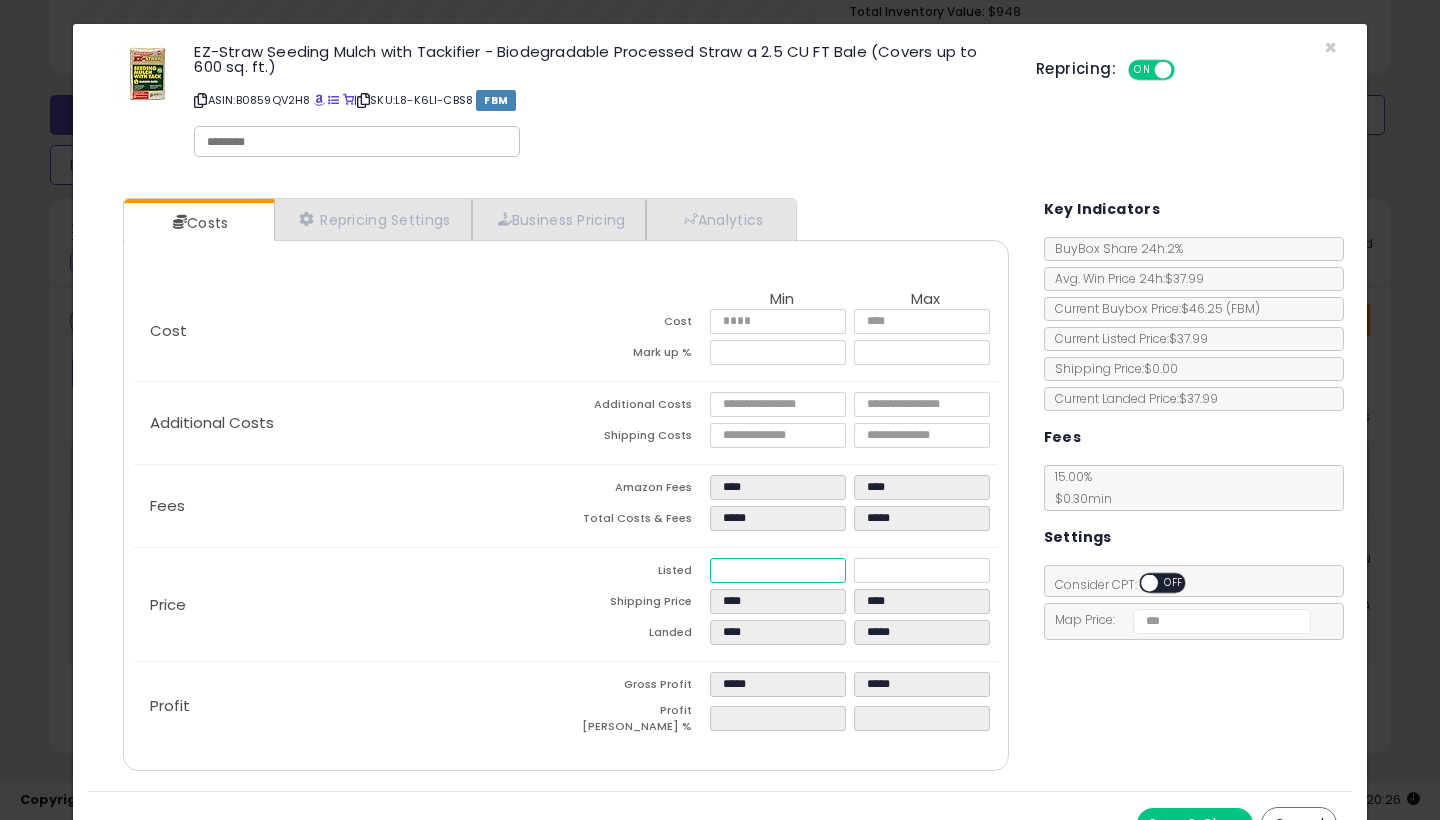 type on "****" 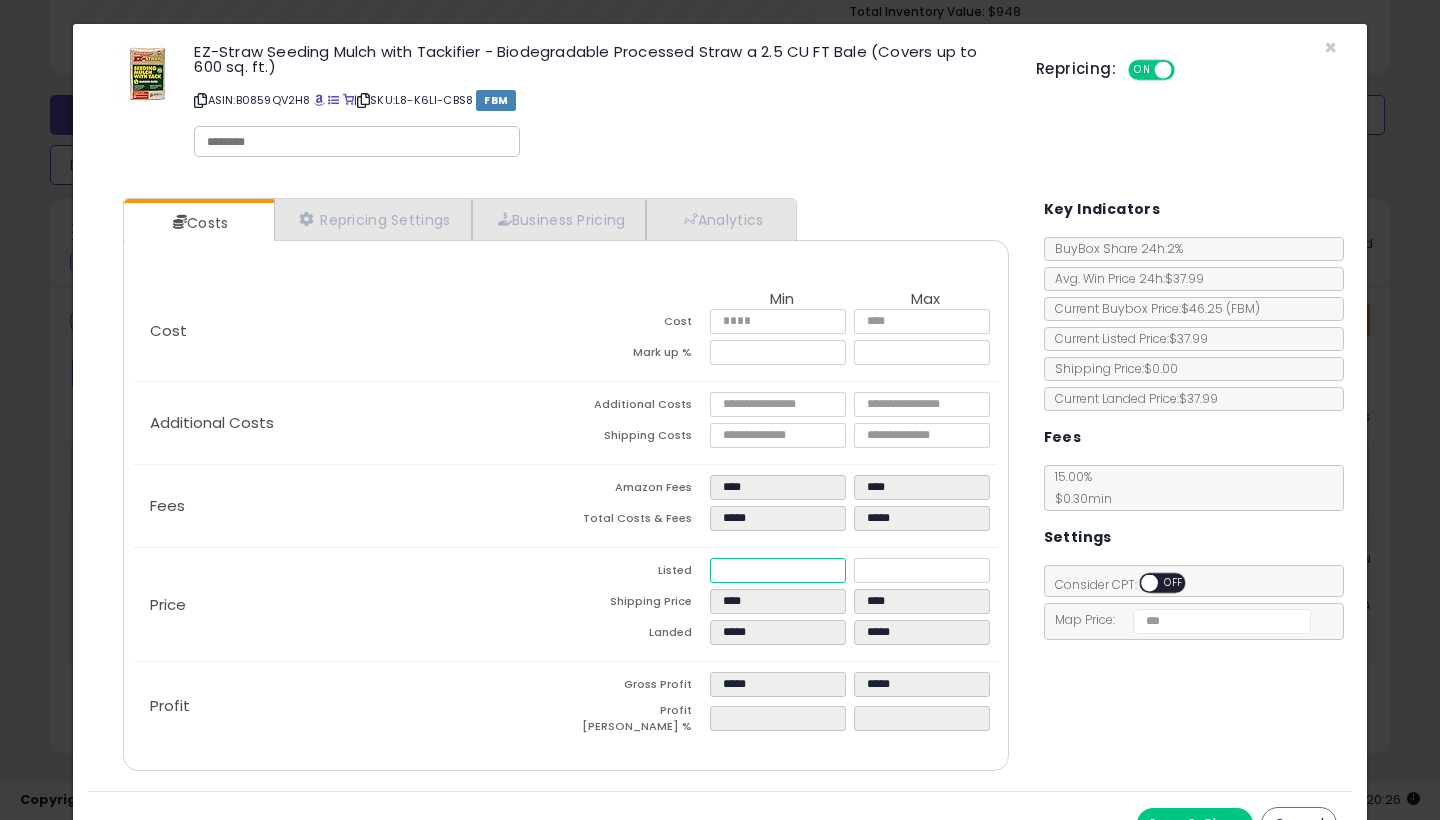 type on "****" 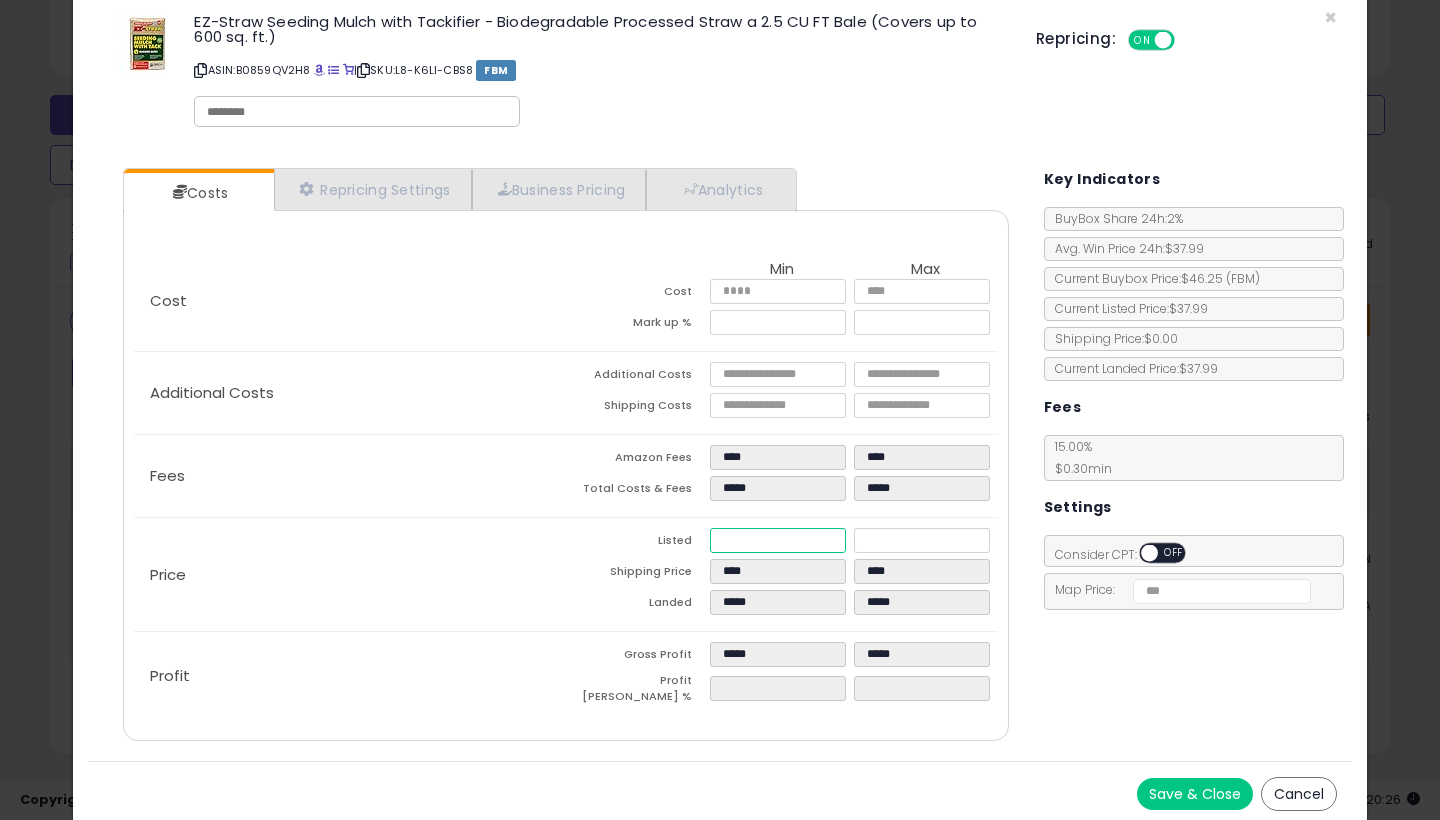scroll, scrollTop: 36, scrollLeft: 0, axis: vertical 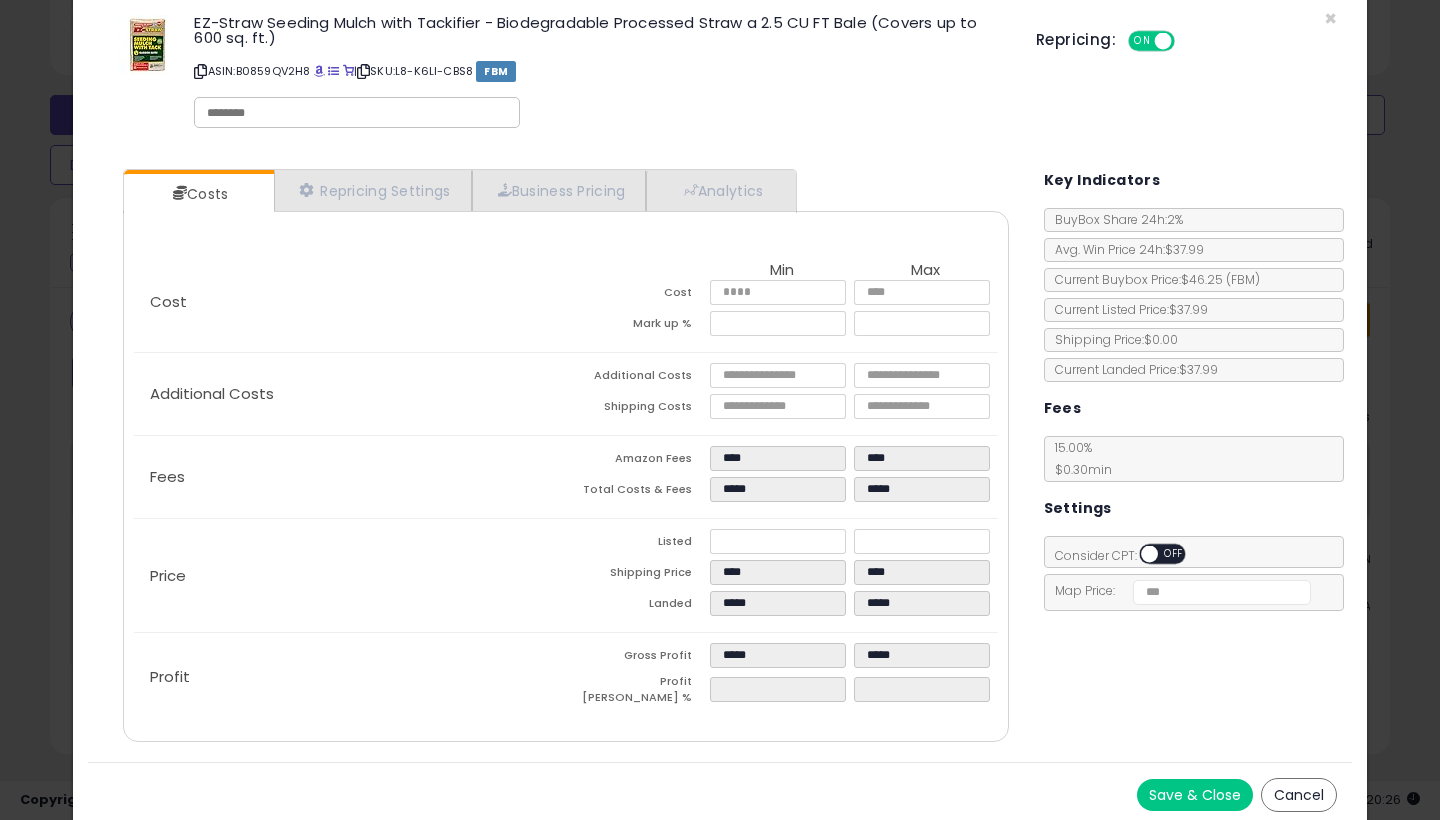 click on "Save & Close" at bounding box center (1195, 795) 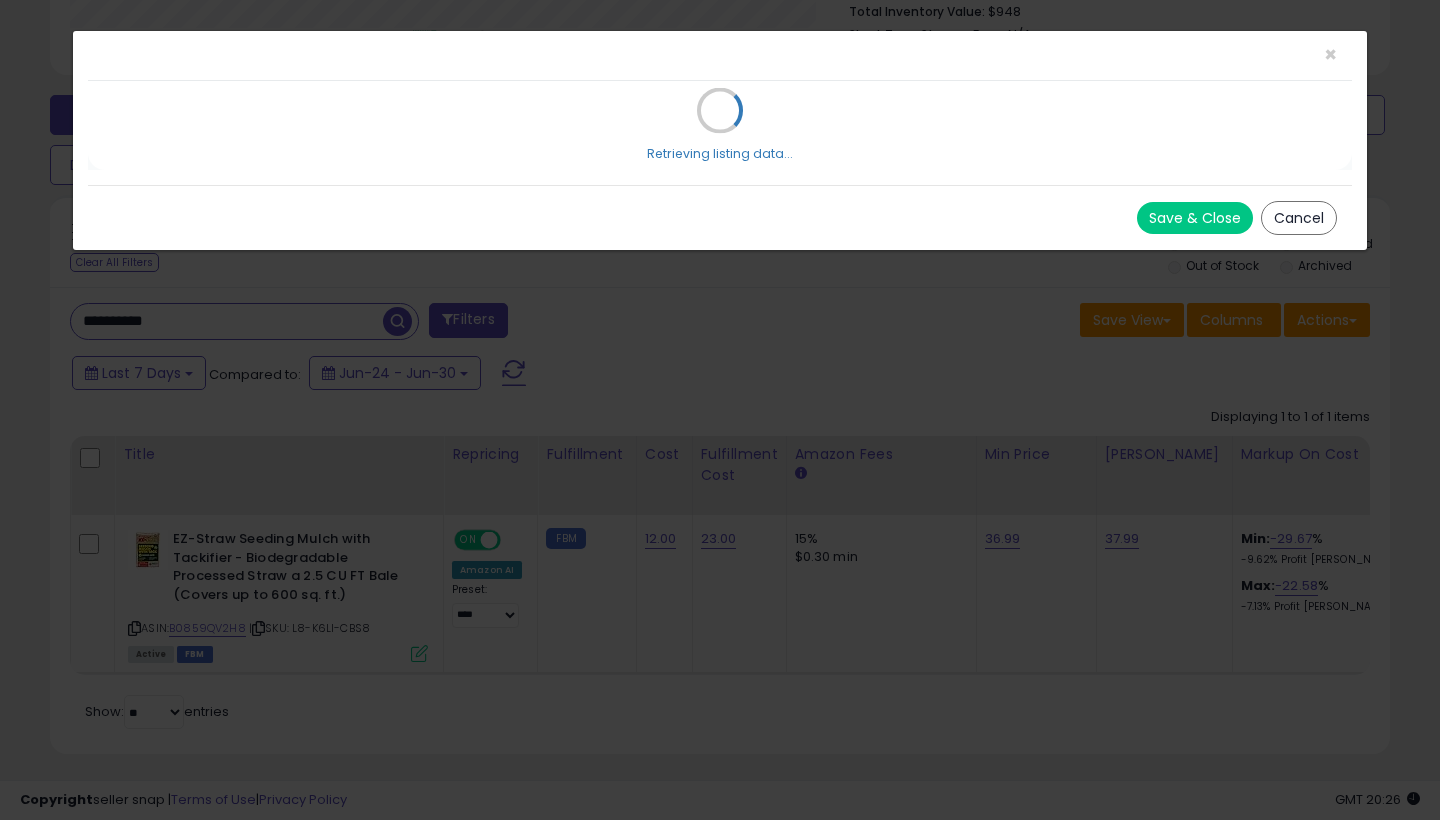 scroll, scrollTop: 0, scrollLeft: 0, axis: both 